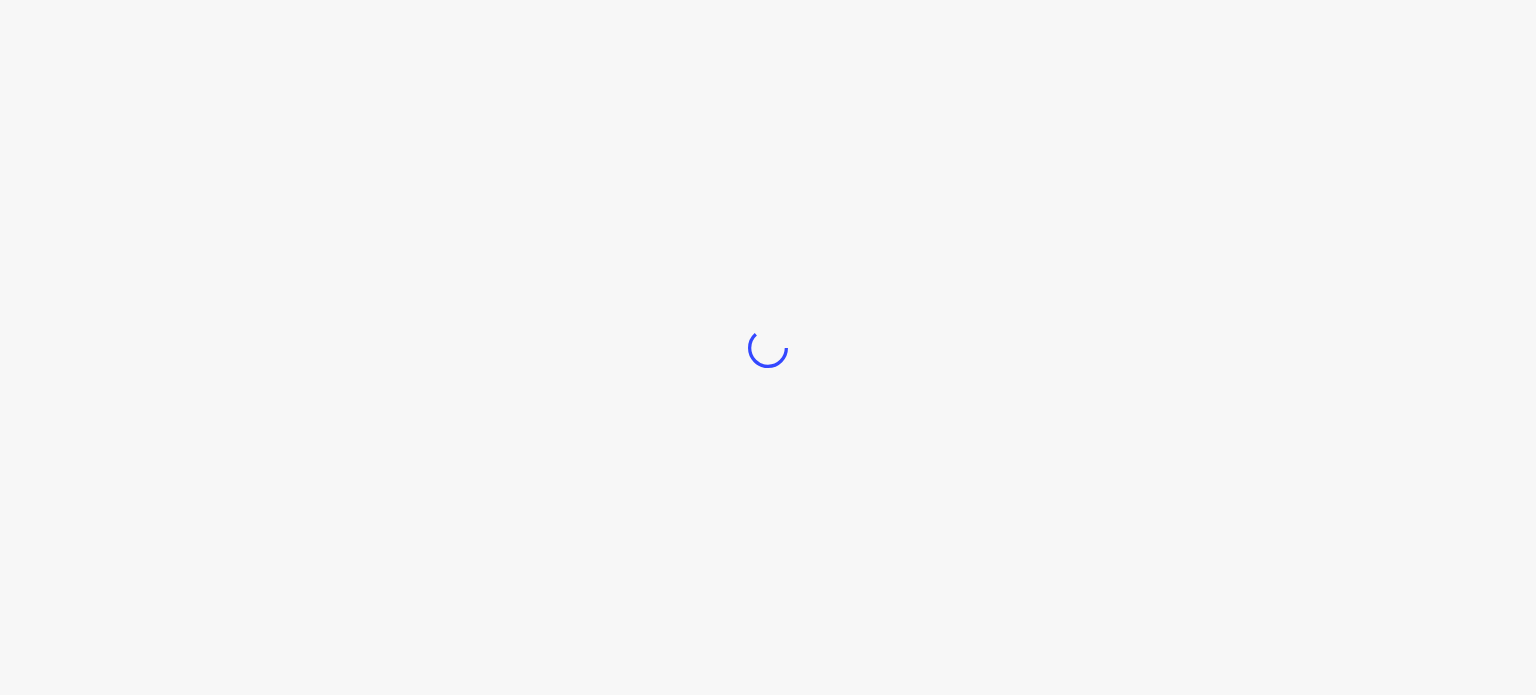 scroll, scrollTop: 0, scrollLeft: 0, axis: both 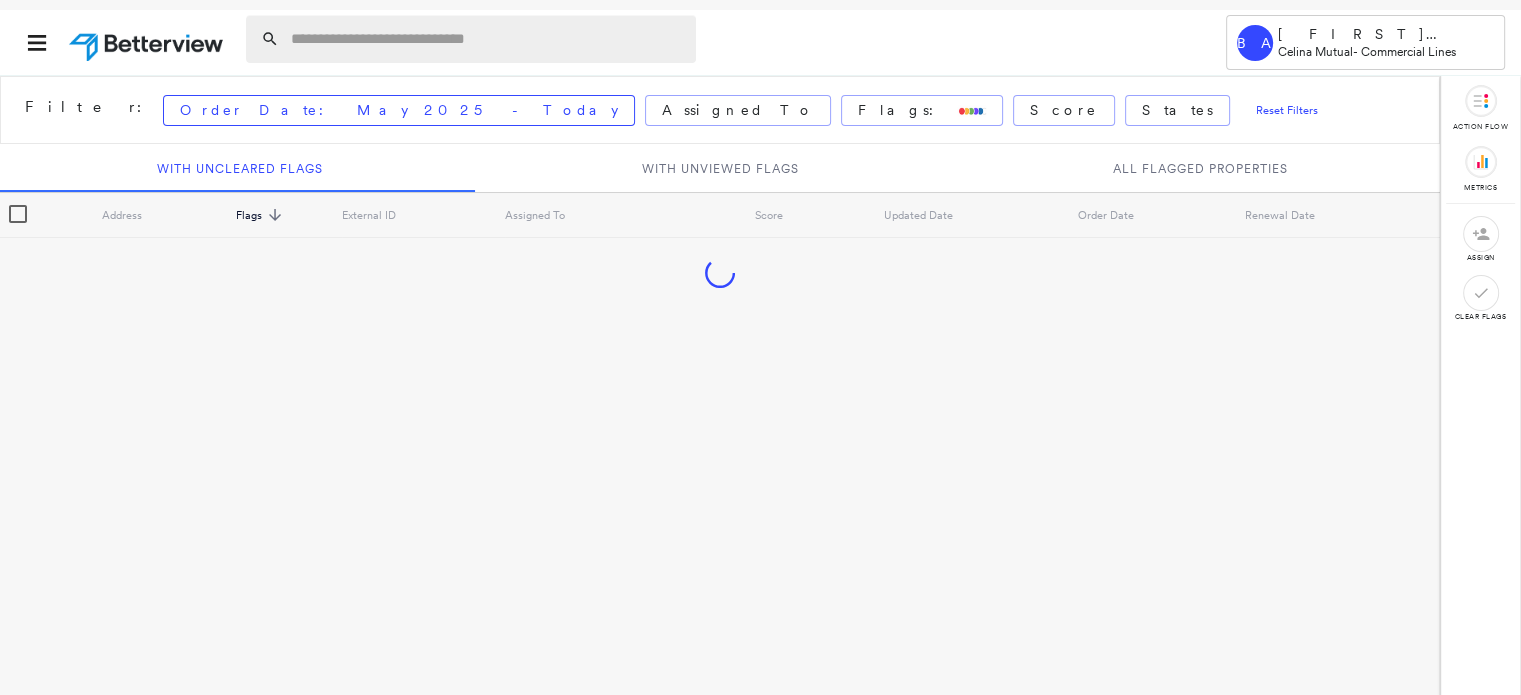 click at bounding box center [487, 39] 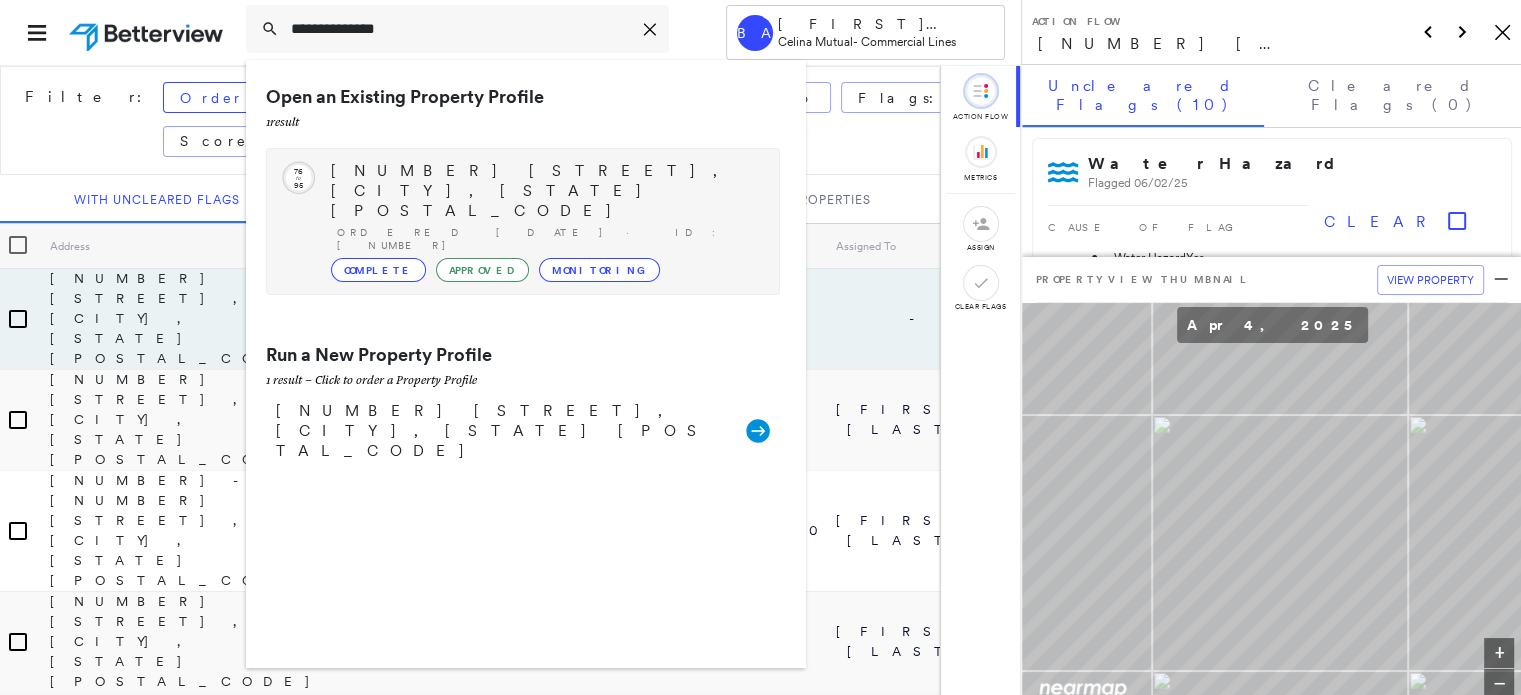 type on "**********" 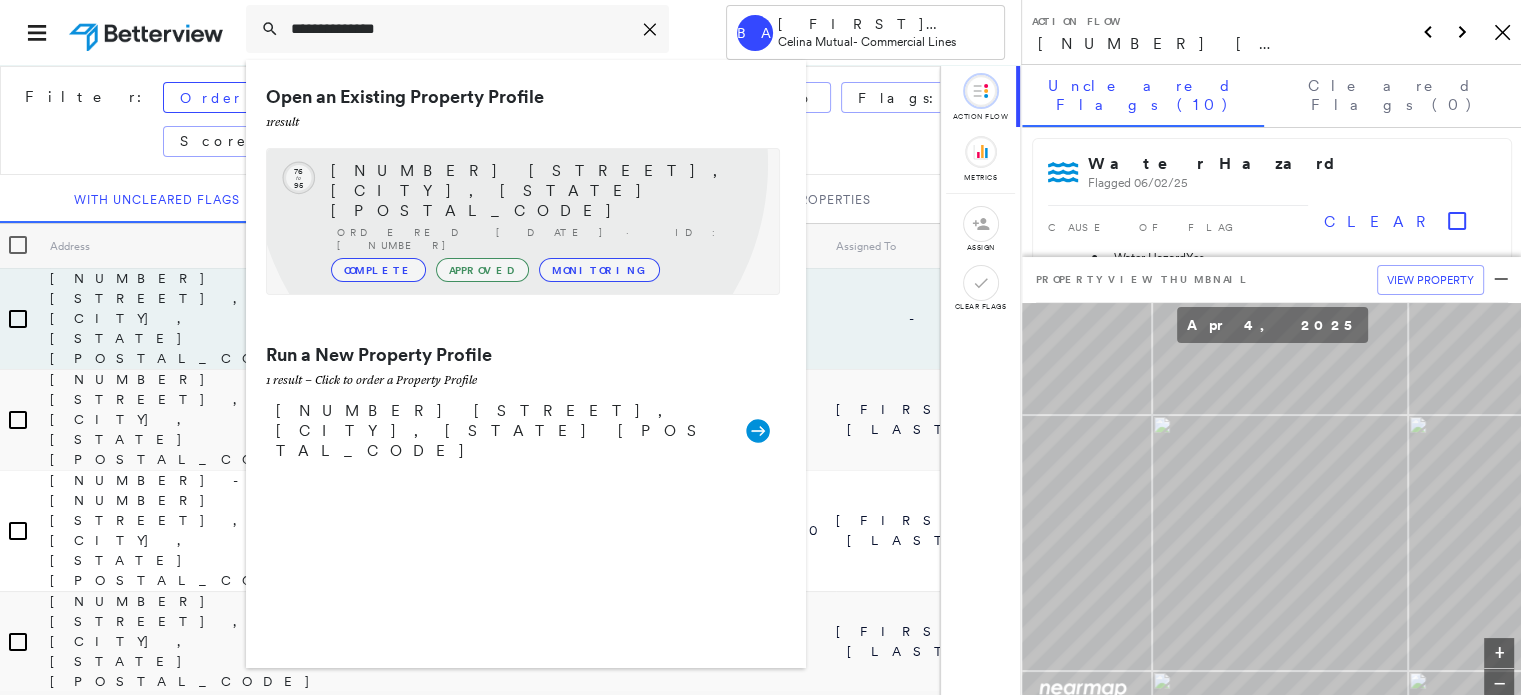 click on "[NUMBER] [STREET], [CITY], [STATE] [POSTAL_CODE]" at bounding box center [545, 191] 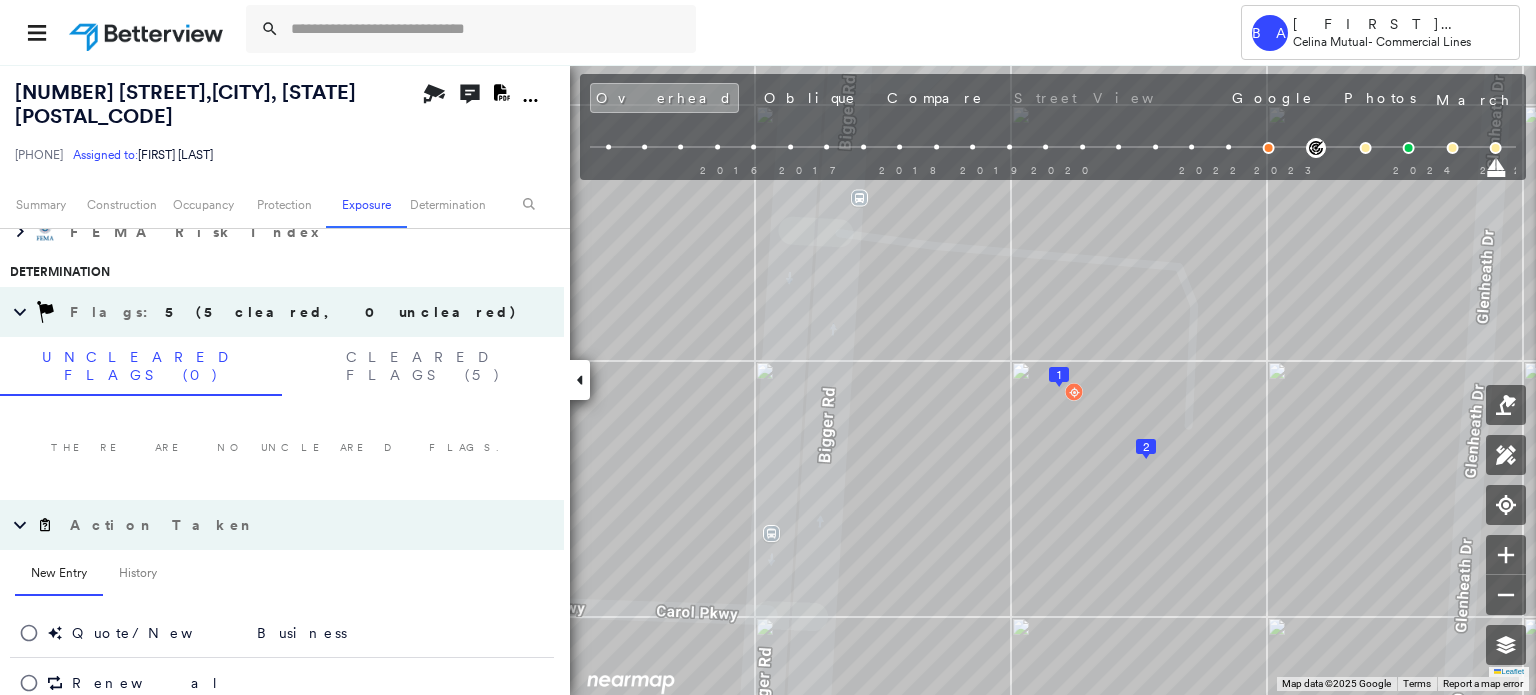 scroll, scrollTop: 1169, scrollLeft: 0, axis: vertical 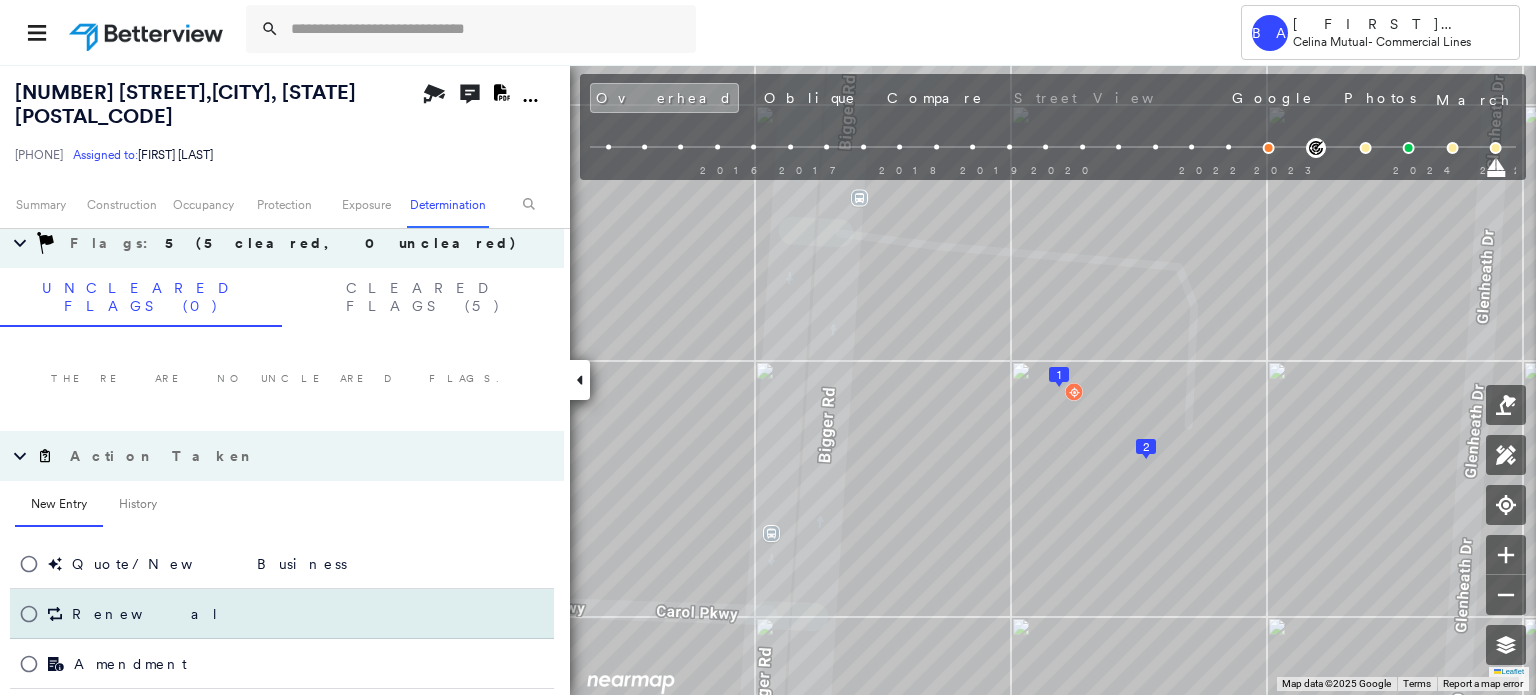 click on "Renewal" at bounding box center [115, 614] 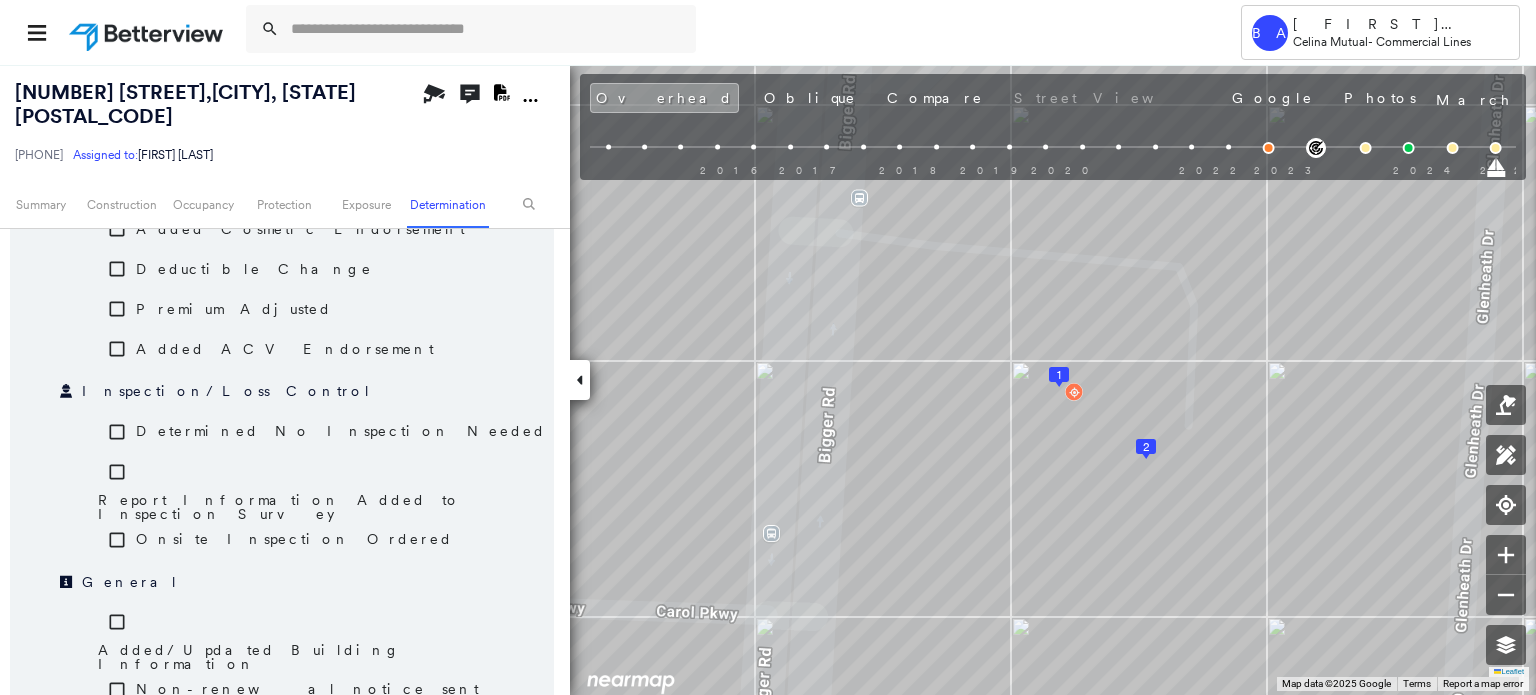 scroll, scrollTop: 1669, scrollLeft: 0, axis: vertical 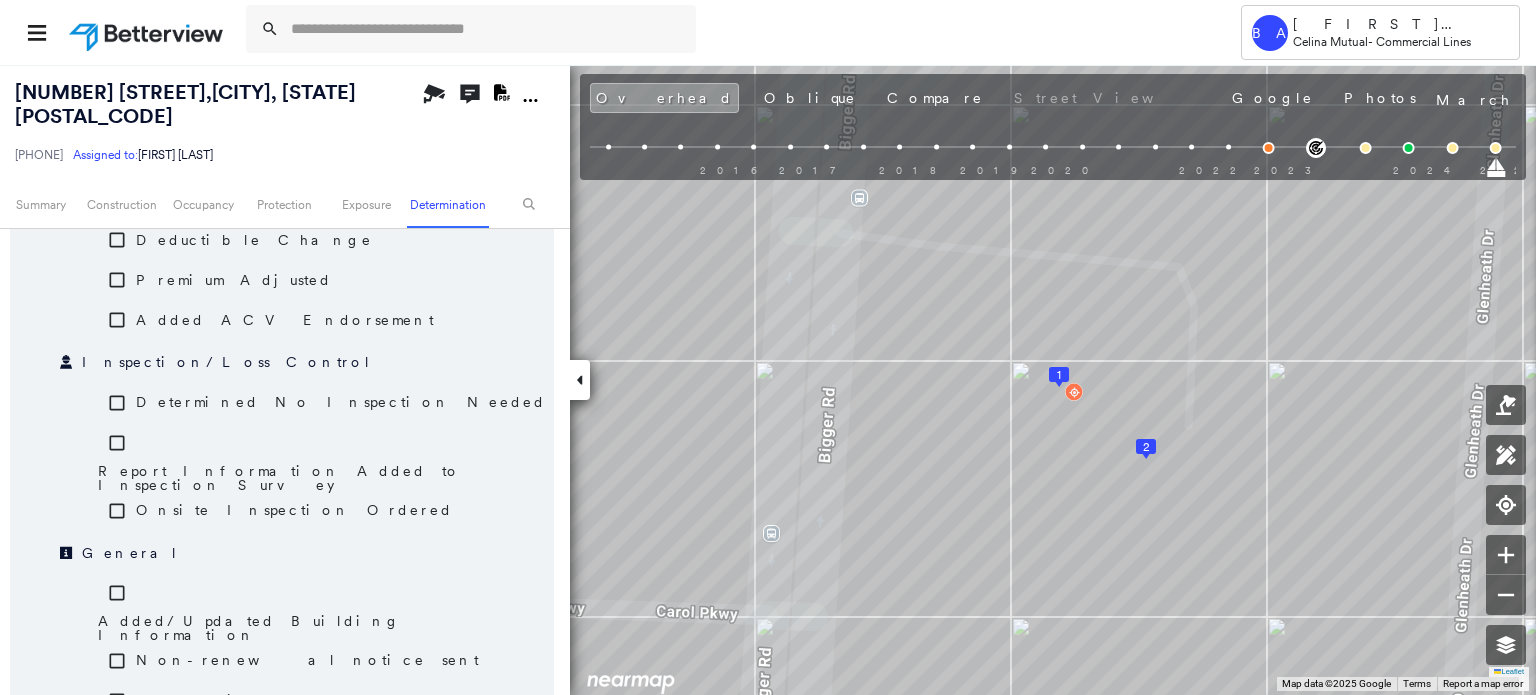 click on "No action taken" at bounding box center (246, 700) 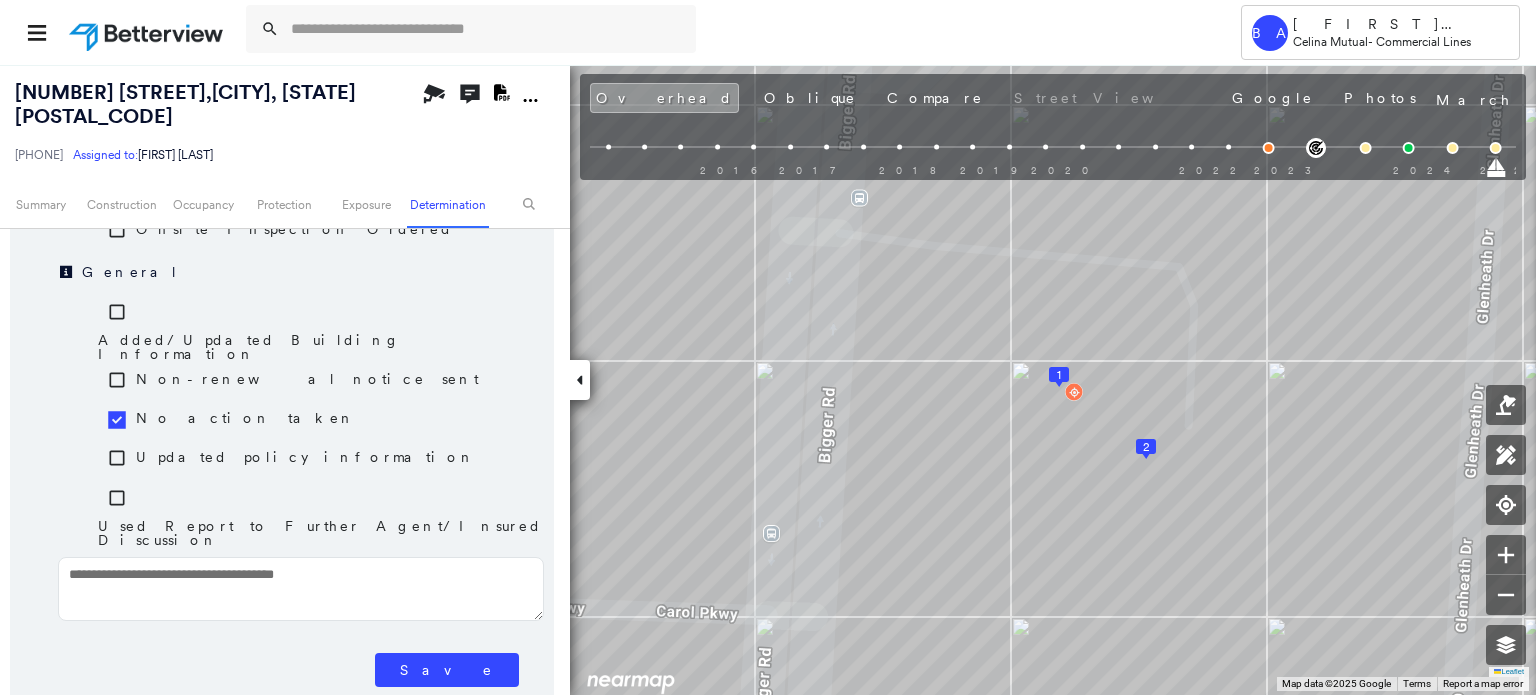 click on "Save" at bounding box center [447, 670] 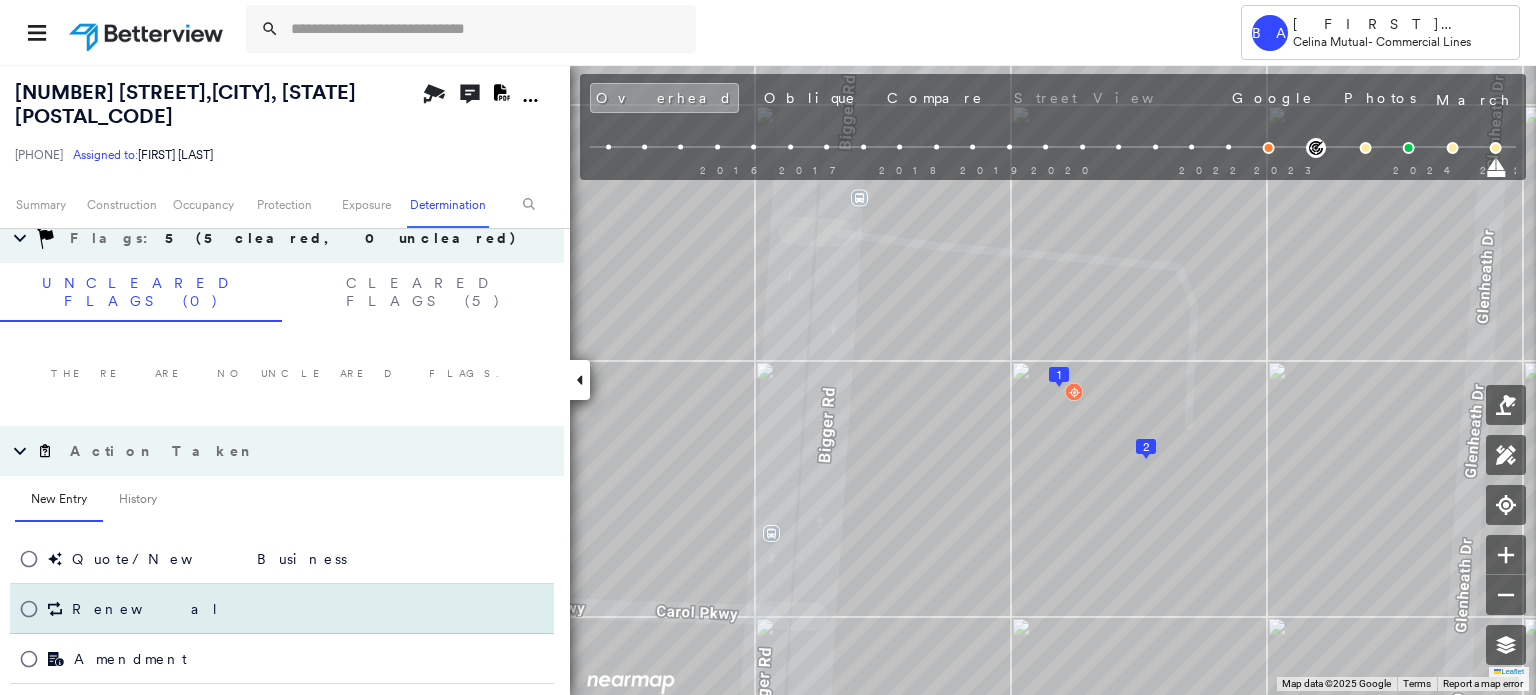 scroll, scrollTop: 1169, scrollLeft: 0, axis: vertical 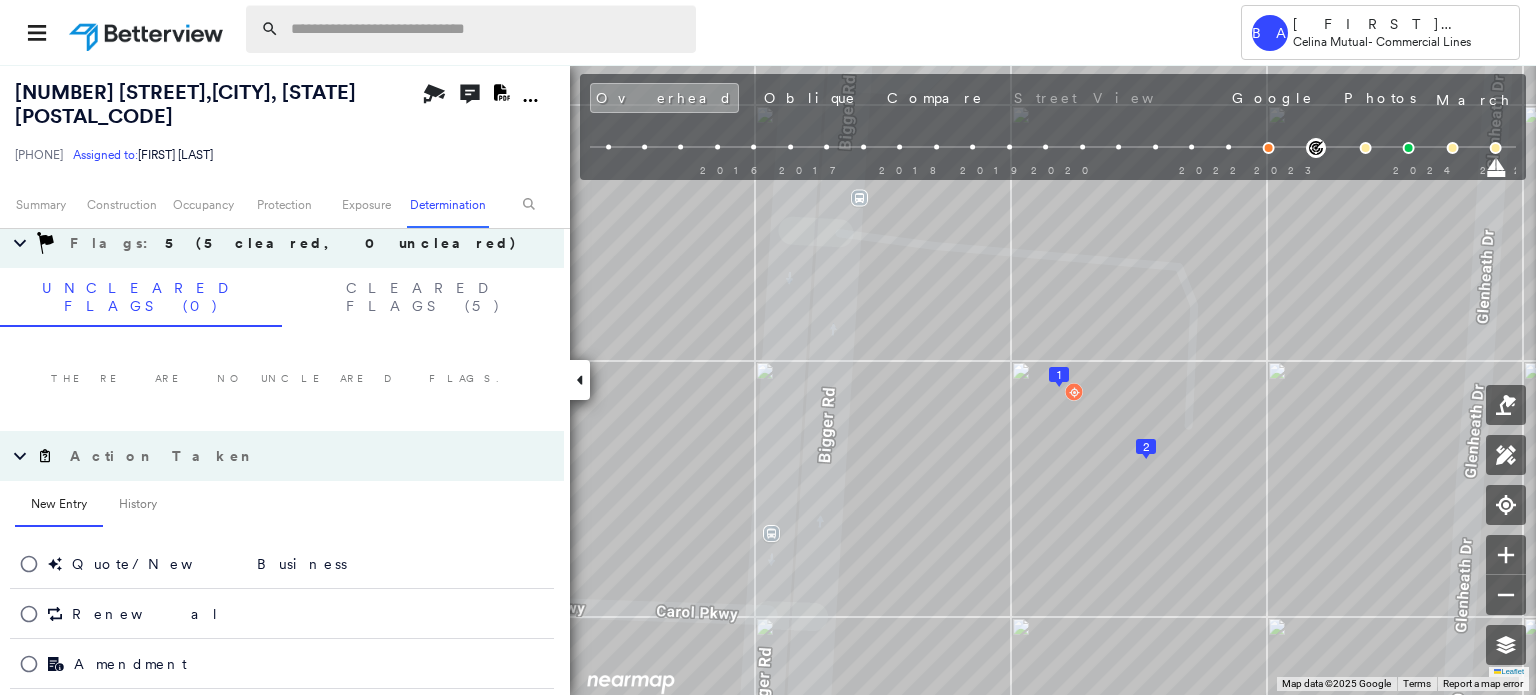 click at bounding box center (487, 29) 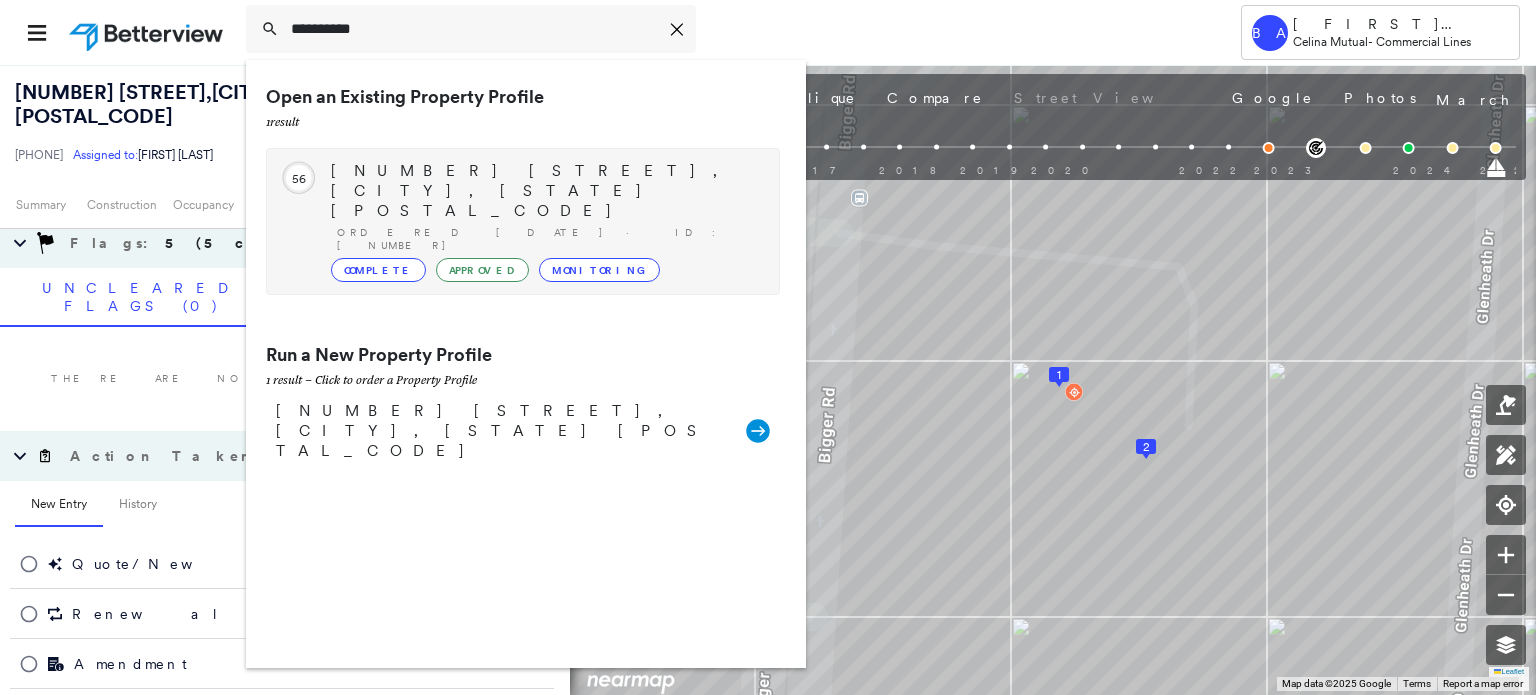 type on "**********" 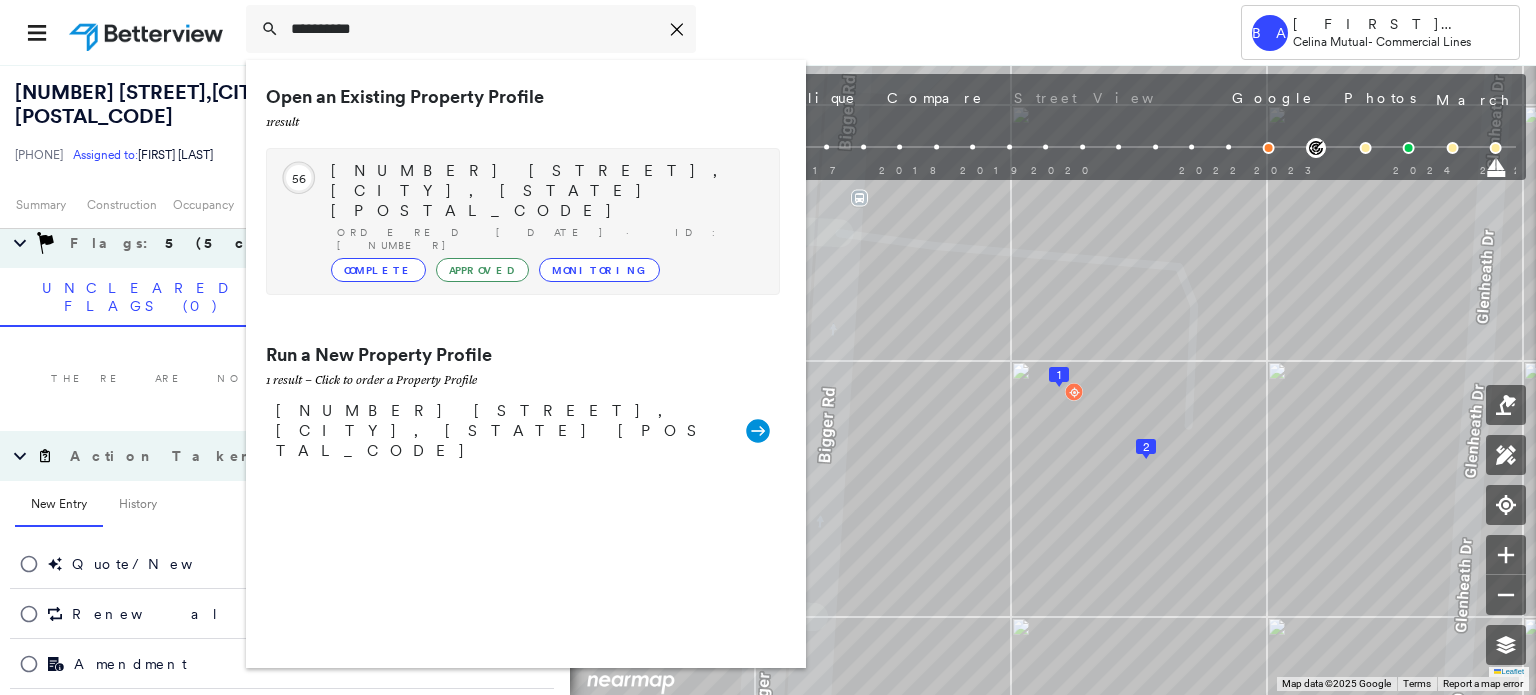 click on "Circled Text Icon 56 [NUMBER] [STREET], [CITY], [STATE] [POSTAL_CODE] Ordered [DATE] · ID: [NUMBER] Complete Approved Monitoring" at bounding box center [523, 221] 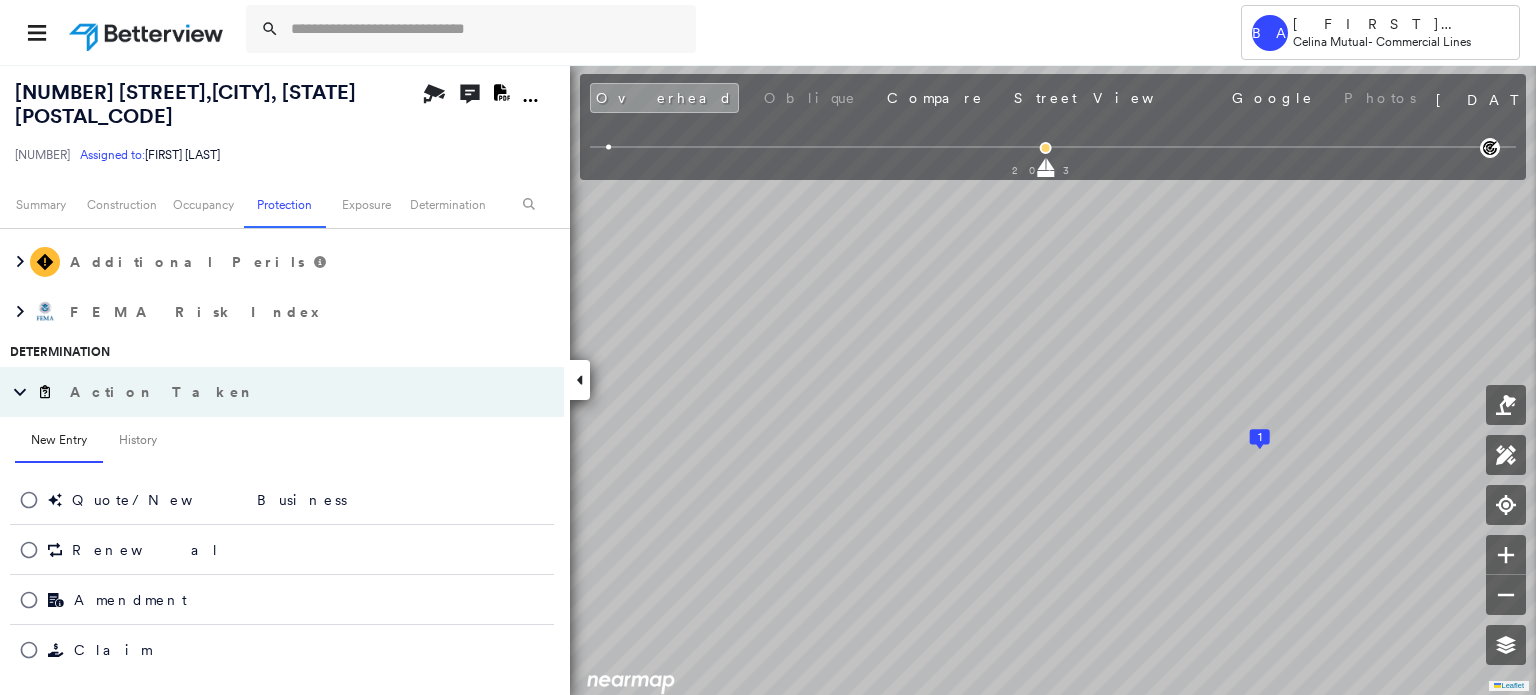 scroll, scrollTop: 1156, scrollLeft: 0, axis: vertical 